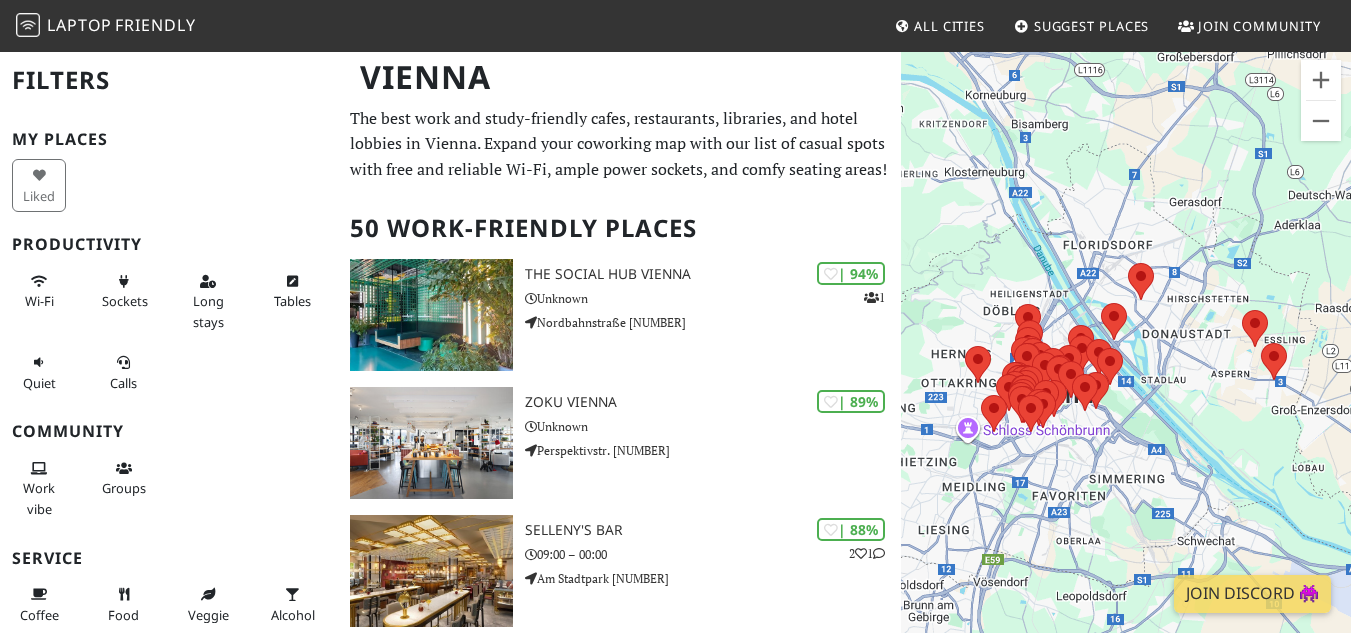 scroll, scrollTop: 0, scrollLeft: 0, axis: both 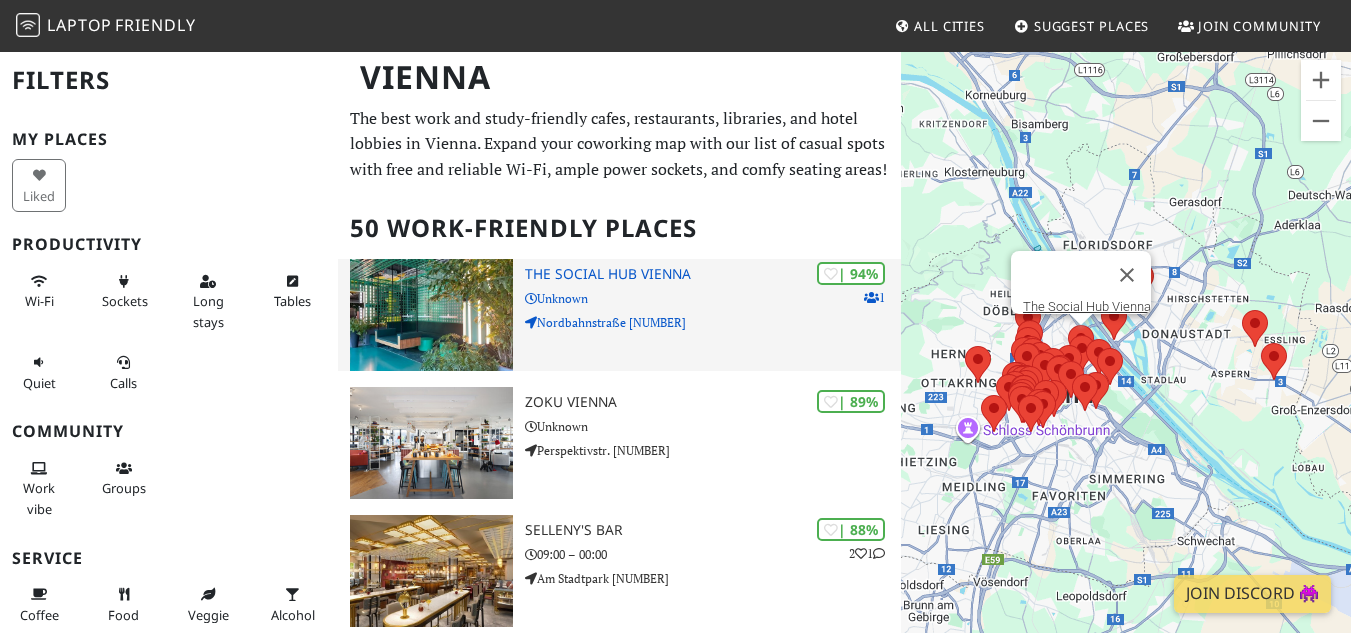 click on "Nordbahnstraße 47" at bounding box center [712, 322] 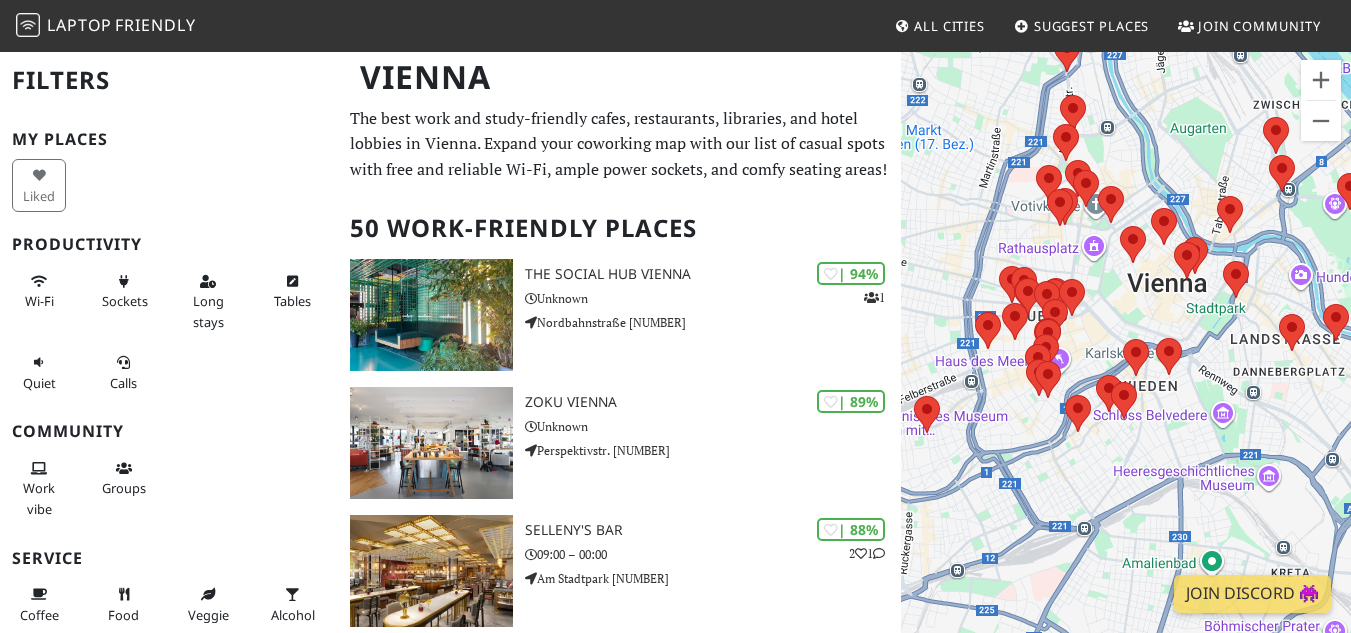 drag, startPoint x: 993, startPoint y: 516, endPoint x: 1124, endPoint y: 437, distance: 152.97713 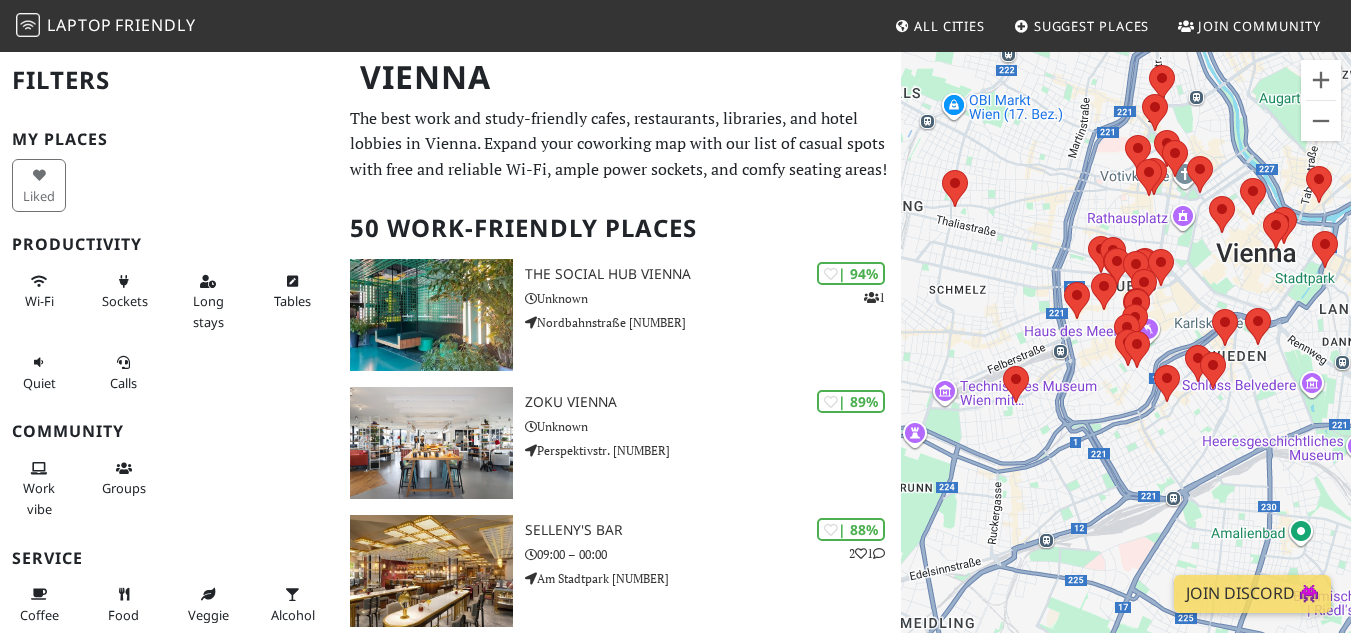 drag, startPoint x: 1004, startPoint y: 470, endPoint x: 1122, endPoint y: 431, distance: 124.277916 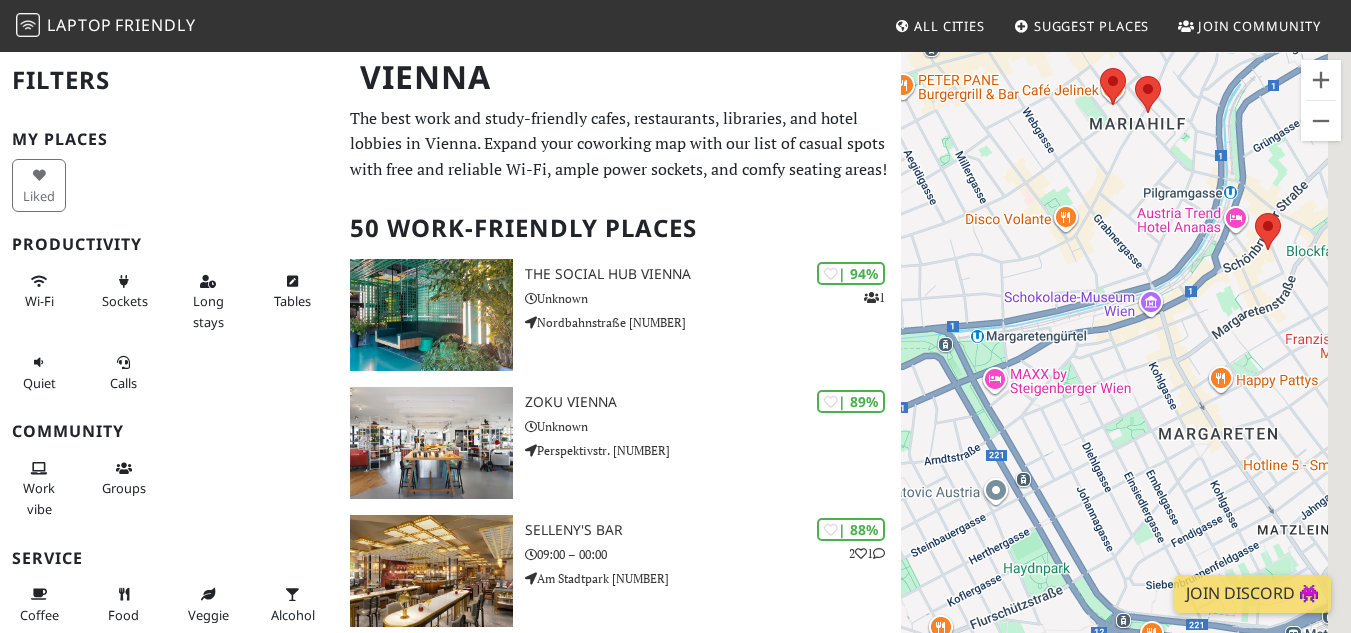 drag, startPoint x: 1171, startPoint y: 387, endPoint x: 1054, endPoint y: 332, distance: 129.28264 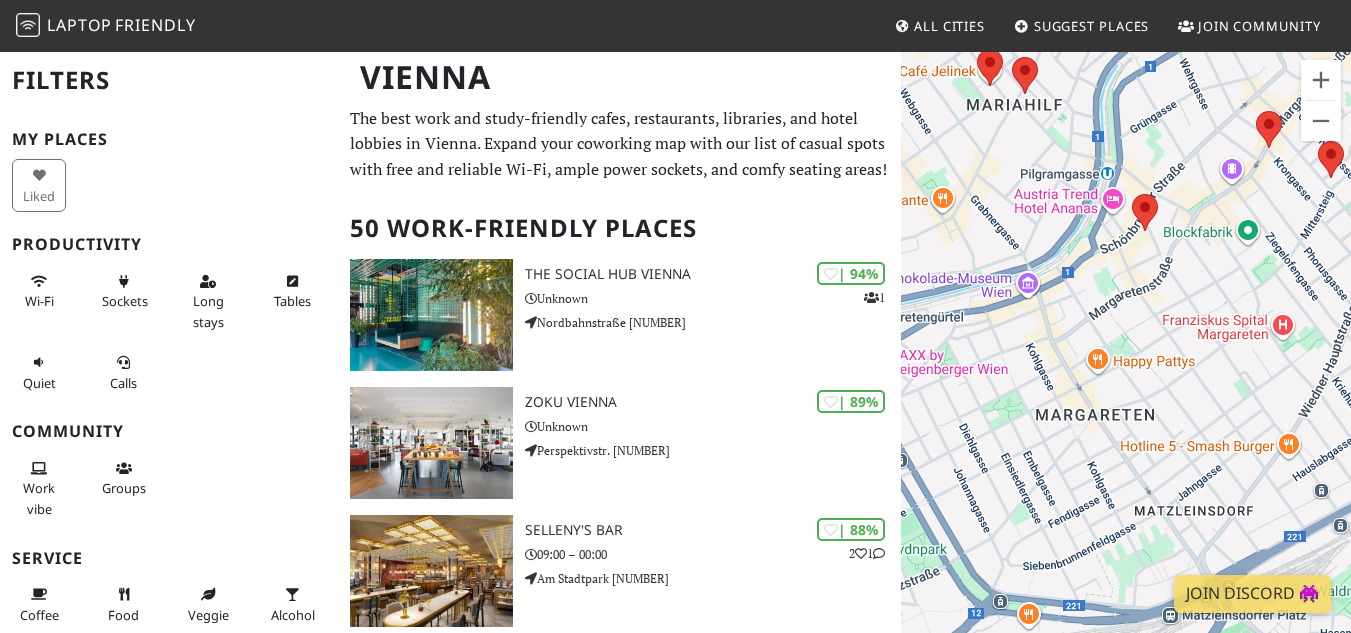 drag, startPoint x: 1141, startPoint y: 334, endPoint x: 1014, endPoint y: 316, distance: 128.26924 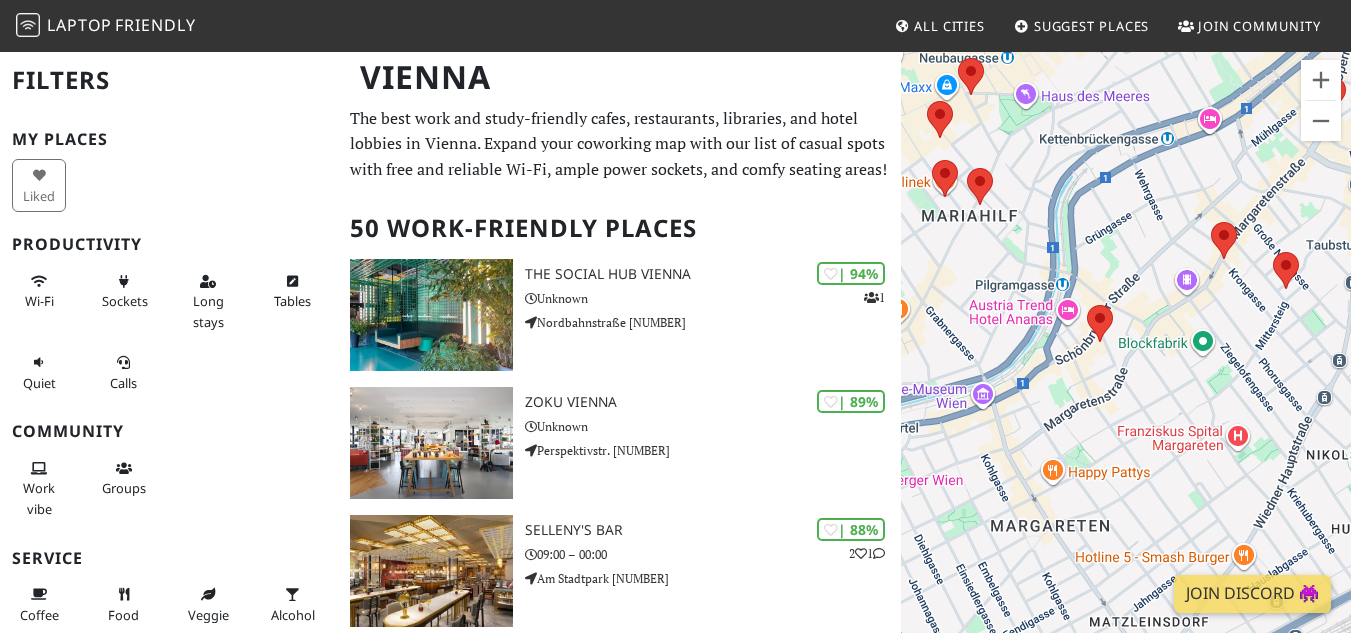 drag, startPoint x: 1215, startPoint y: 290, endPoint x: 1167, endPoint y: 410, distance: 129.24396 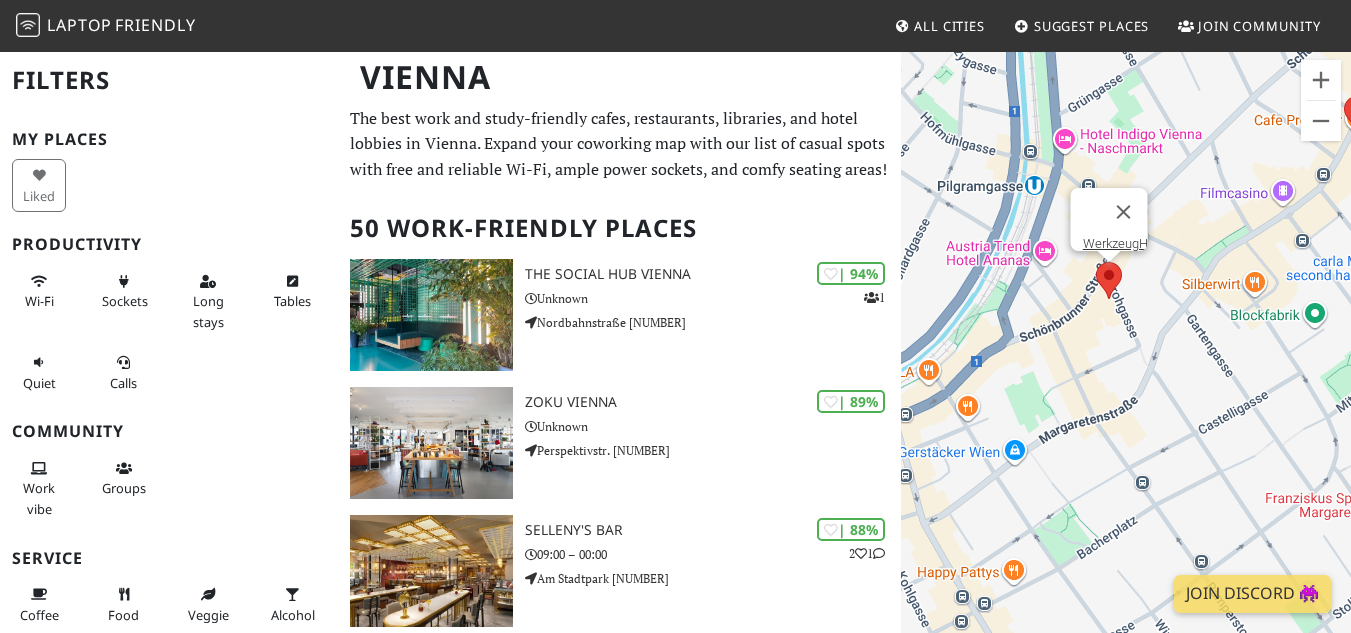 click at bounding box center (1096, 262) 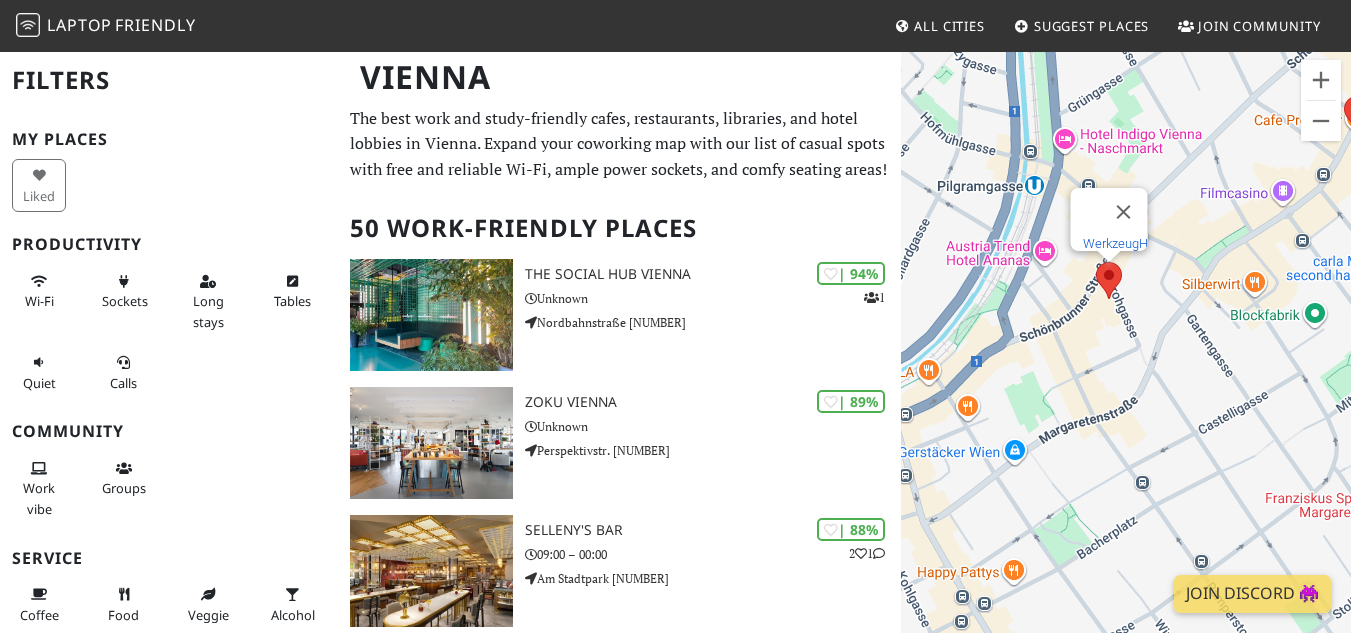 click on "WerkzeugH" at bounding box center (1114, 243) 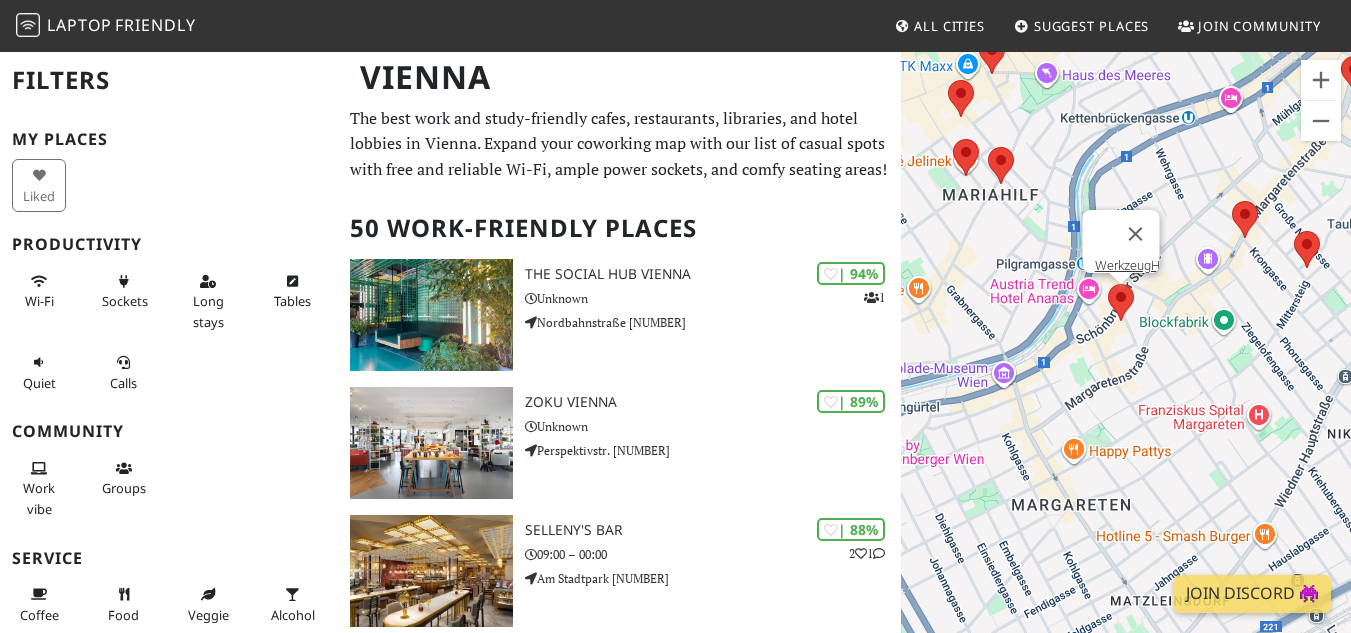 drag, startPoint x: 993, startPoint y: 198, endPoint x: 1034, endPoint y: 225, distance: 49.09175 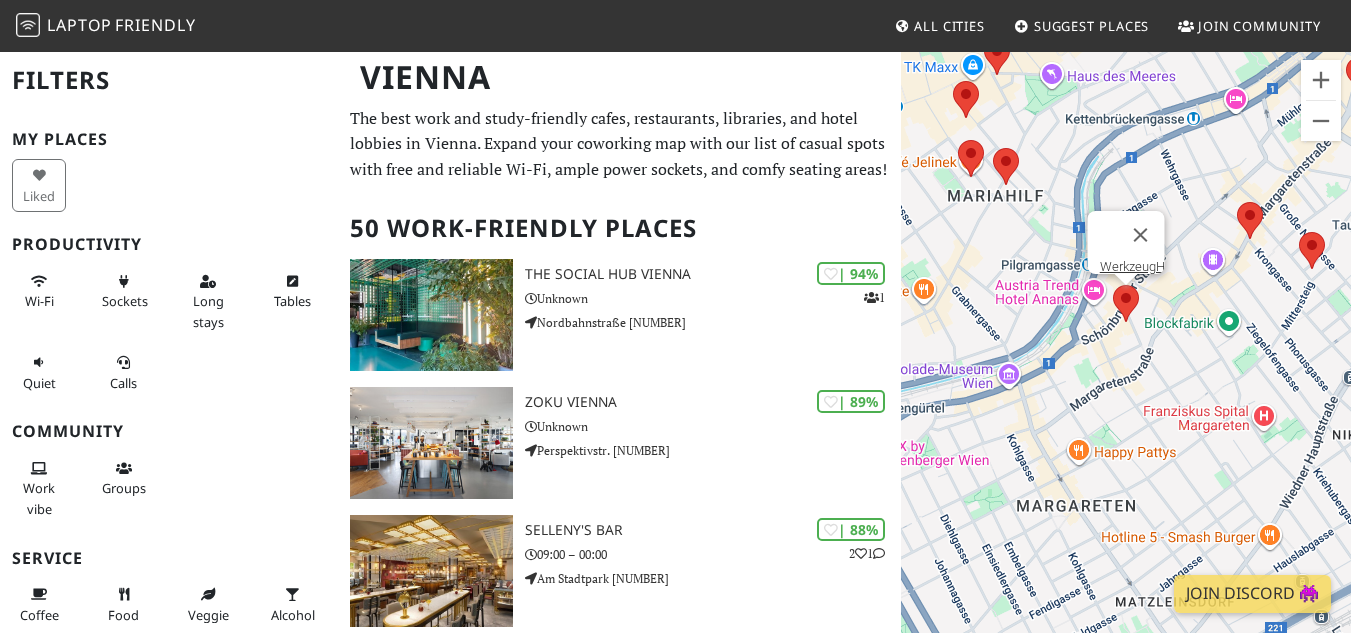 click on "To navigate, press the arrow keys. WerkzeugH" at bounding box center [1126, 366] 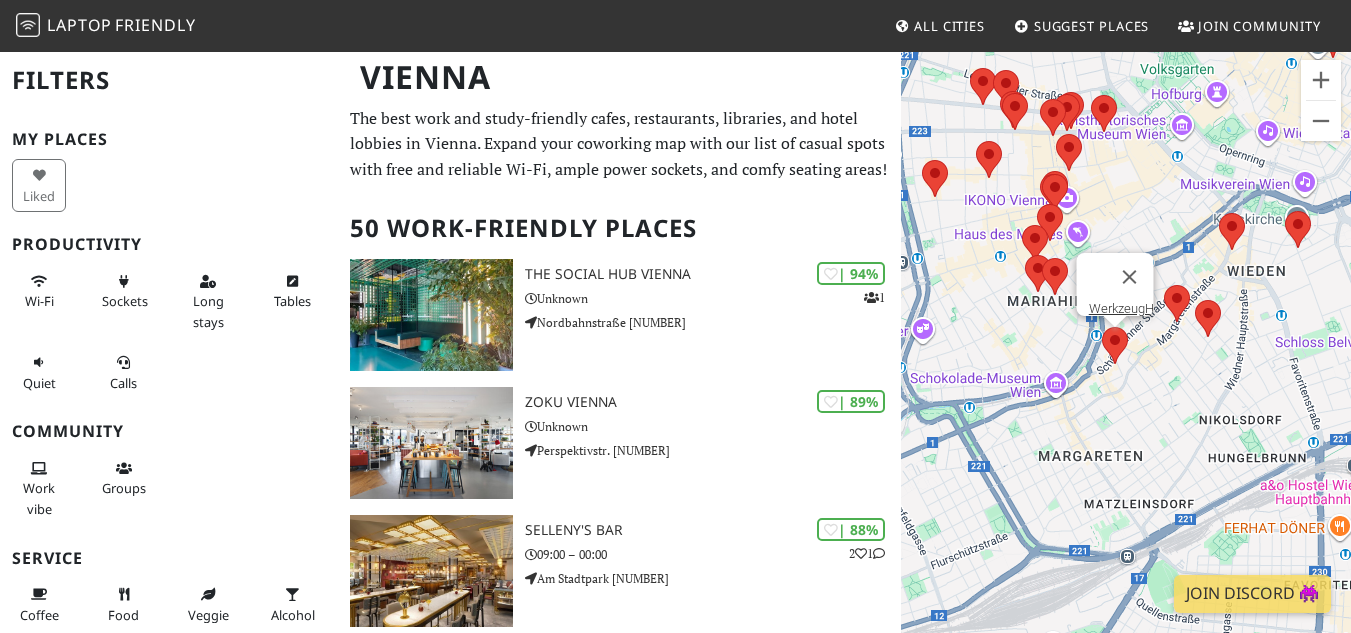 click on "To navigate, press the arrow keys. WerkzeugH" at bounding box center [1126, 366] 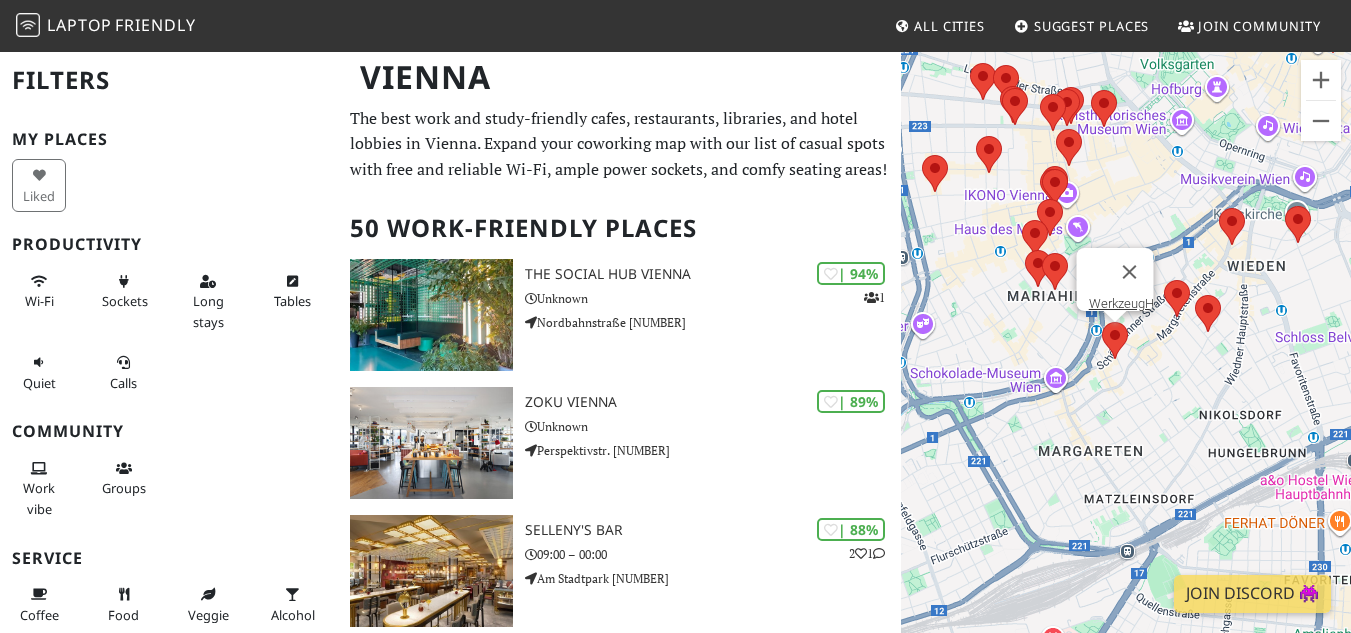 click at bounding box center [1177, 298] 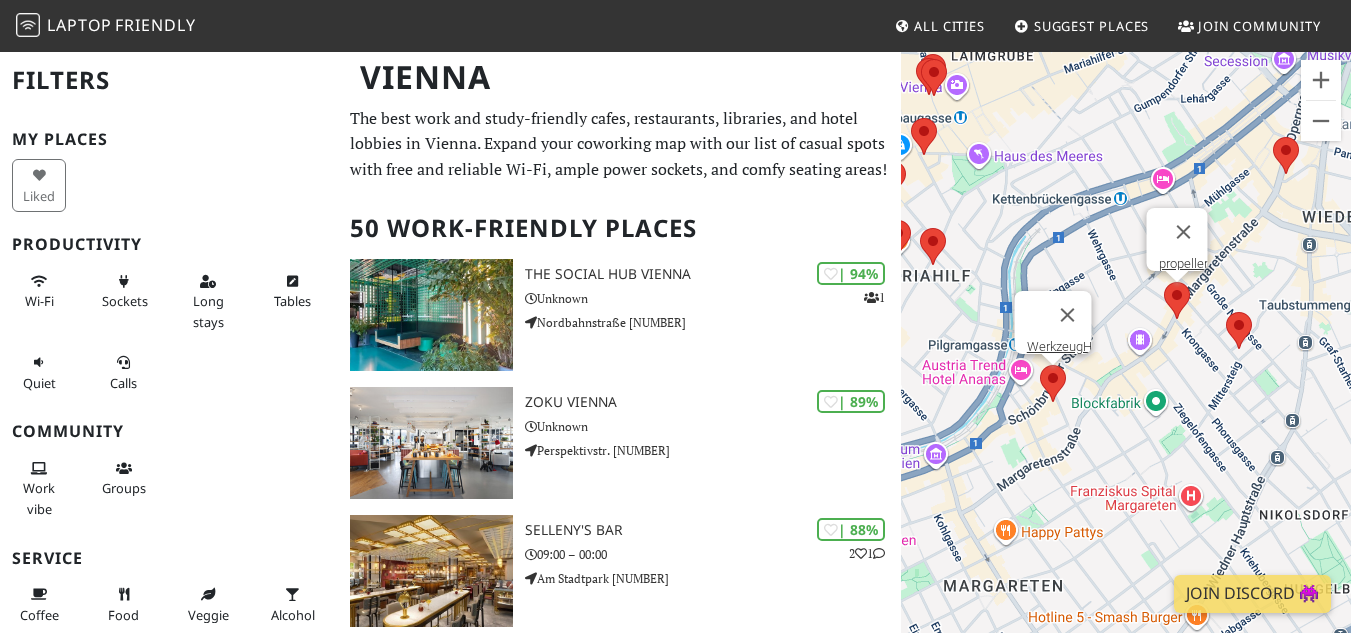 click at bounding box center (1164, 282) 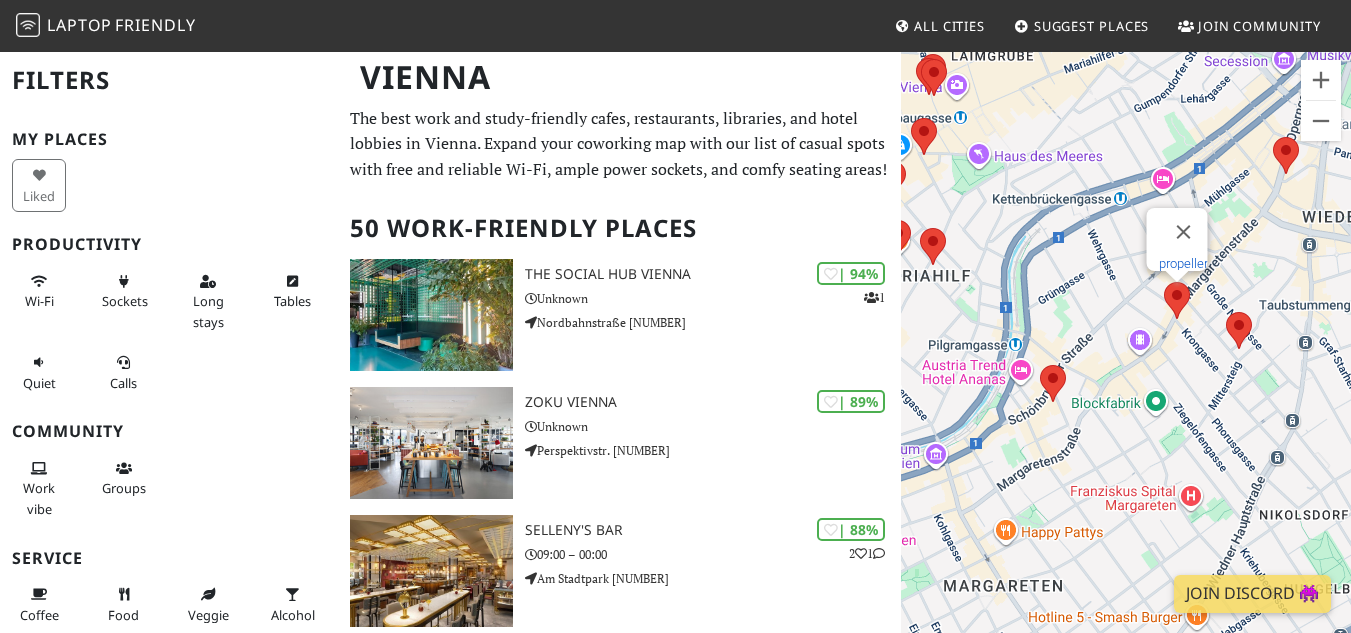 click on "propeller" at bounding box center [1182, 263] 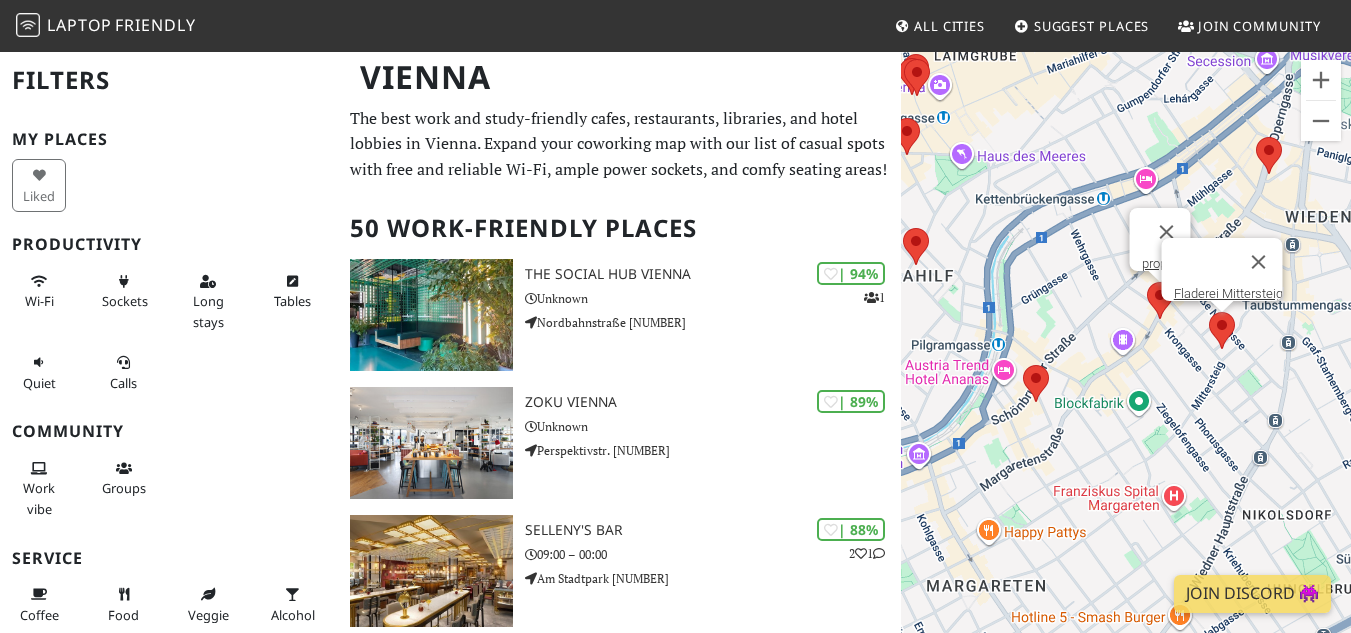 click at bounding box center [1209, 312] 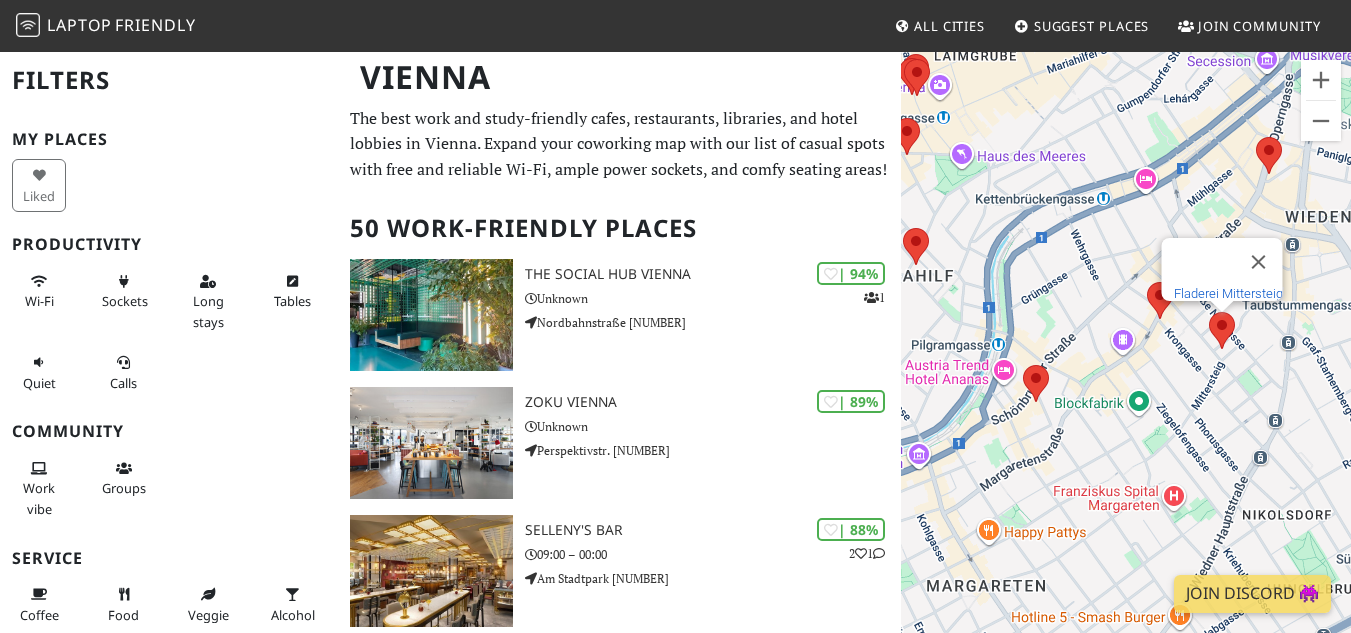 click on "Fladerei Mittersteig" at bounding box center [1227, 293] 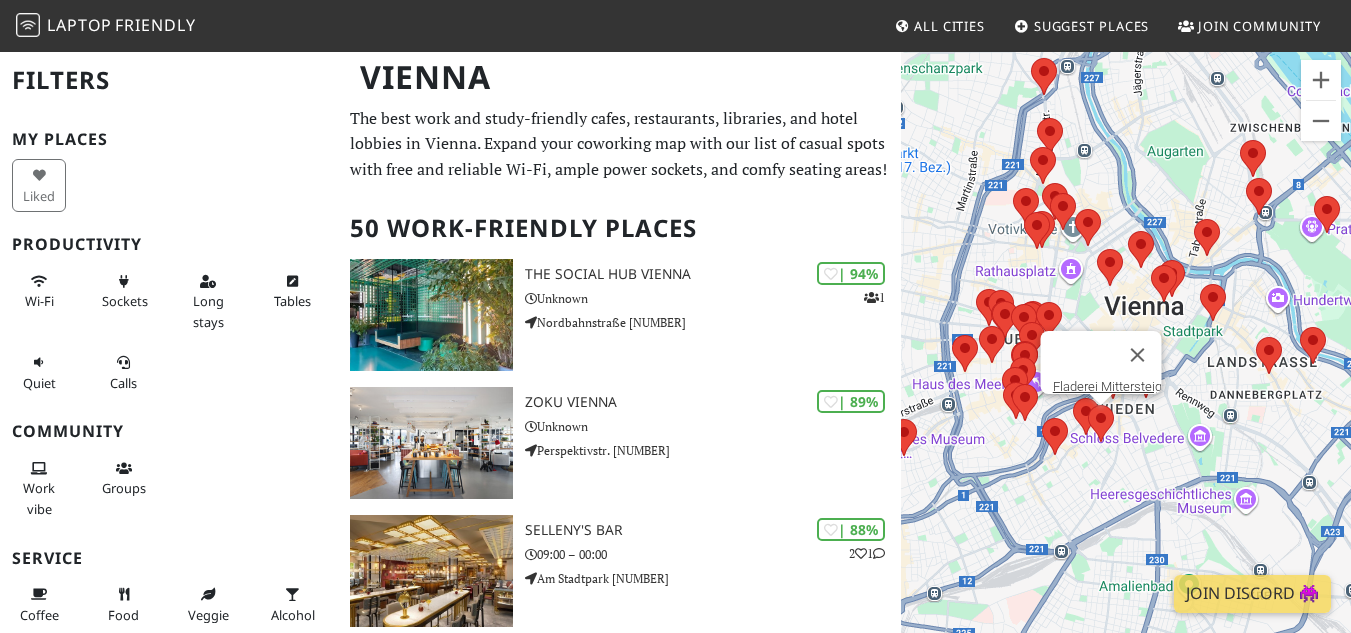 drag, startPoint x: 1054, startPoint y: 443, endPoint x: 1215, endPoint y: 276, distance: 231.96982 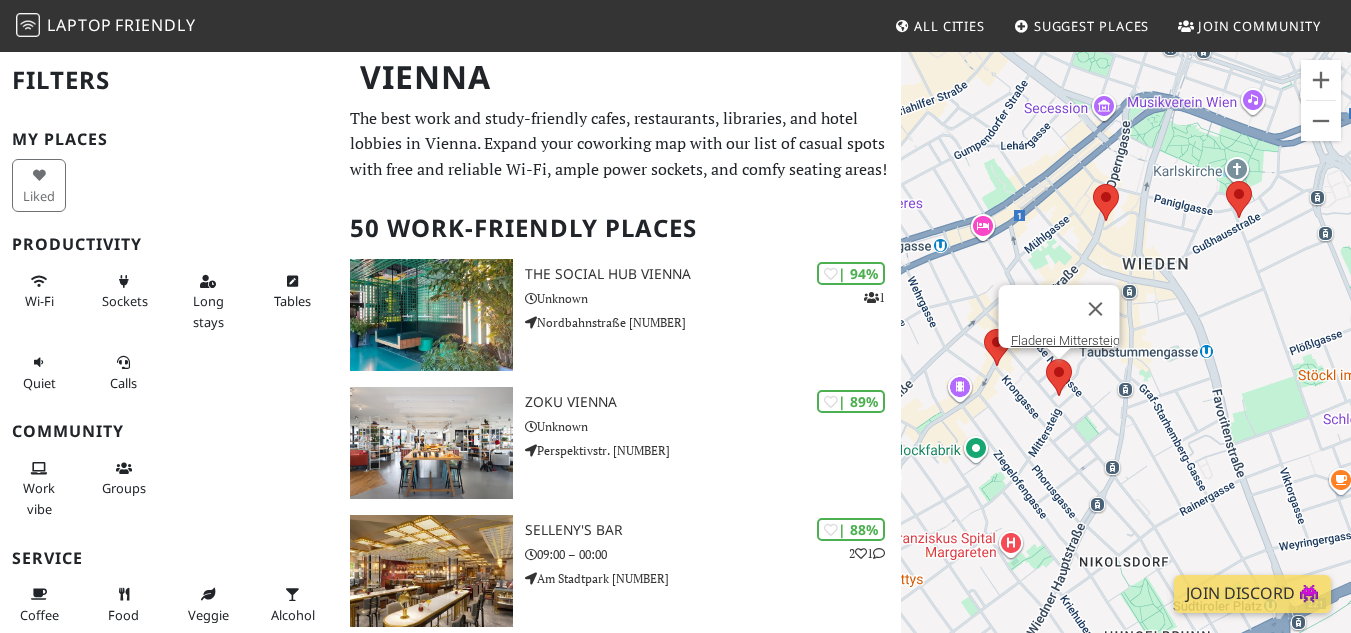 click on "To navigate, press the arrow keys. Fladerei Mittersteig" at bounding box center [1126, 366] 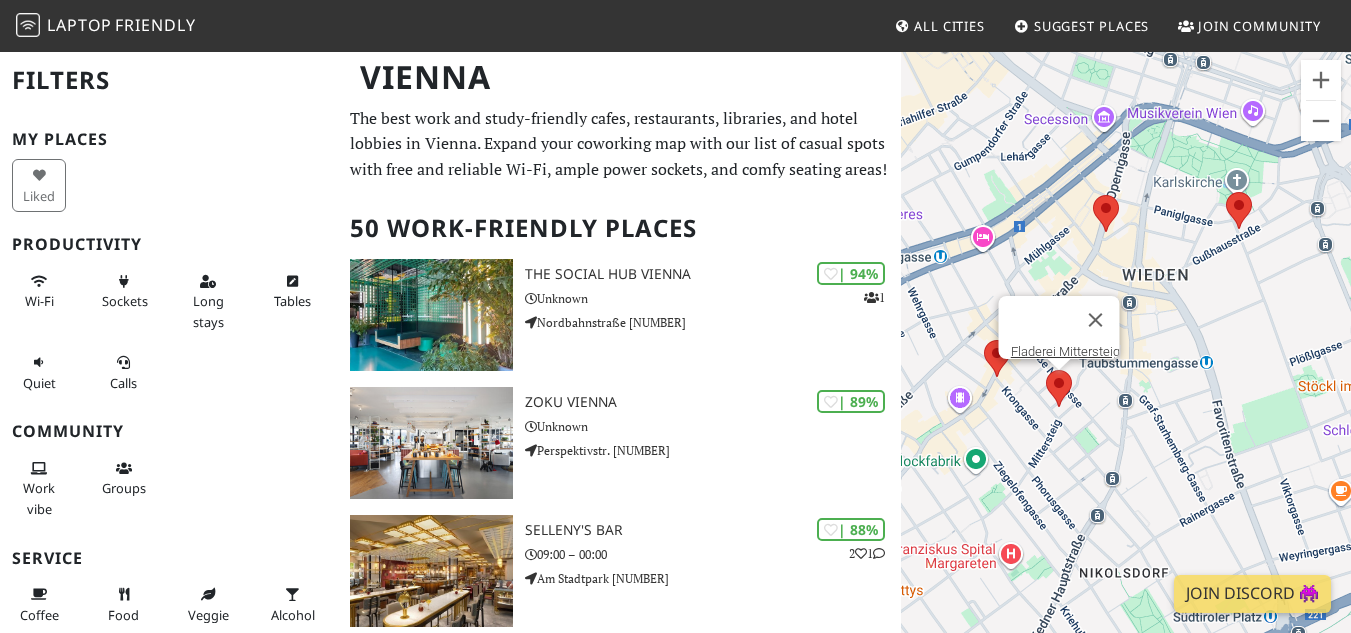click at bounding box center (1106, 213) 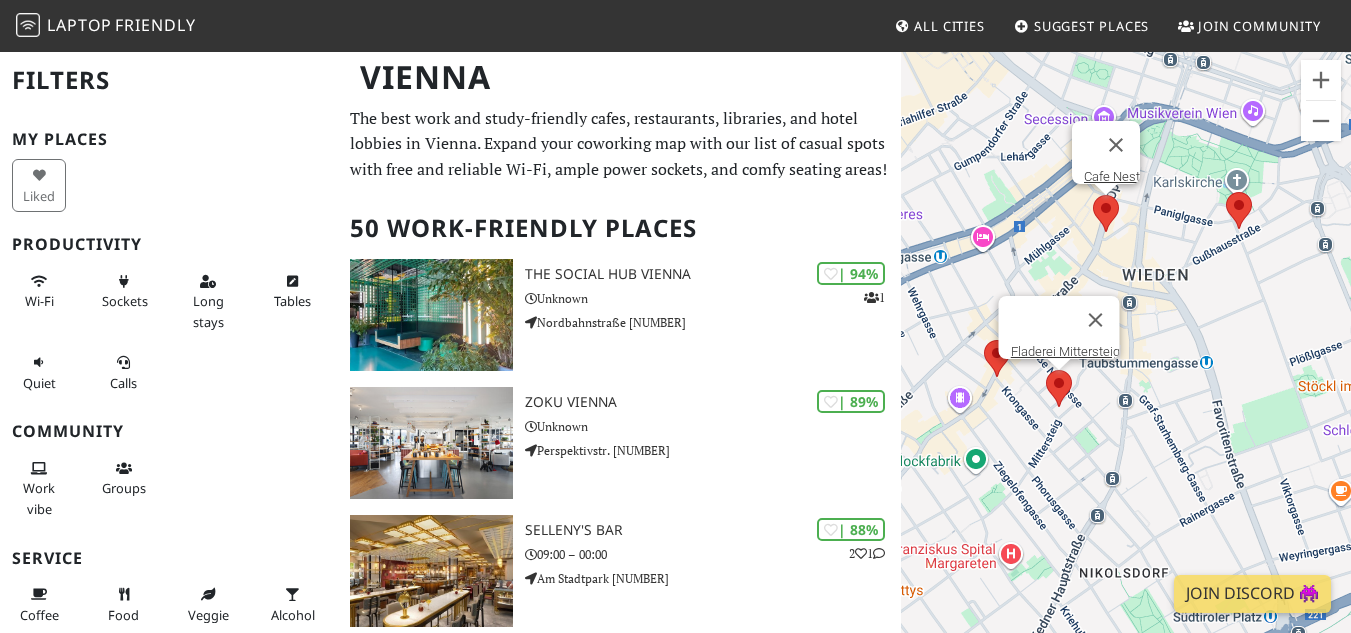 click at bounding box center (1093, 195) 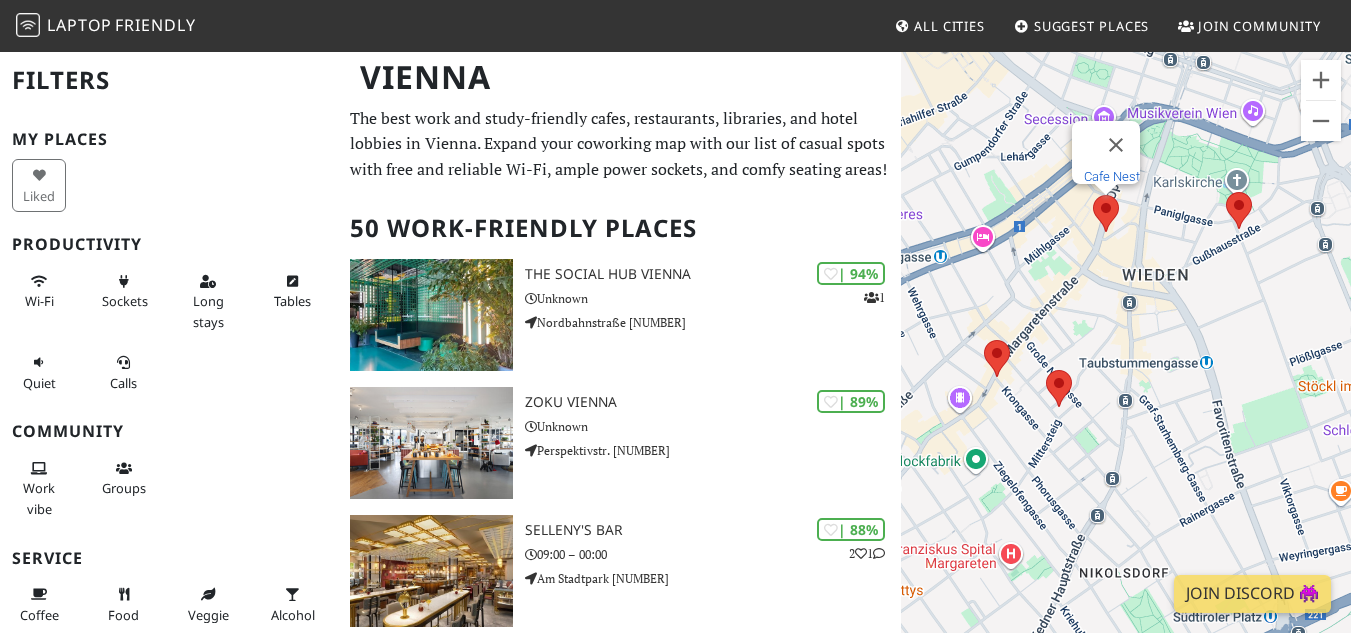 click on "Cafe Nest" at bounding box center (1112, 176) 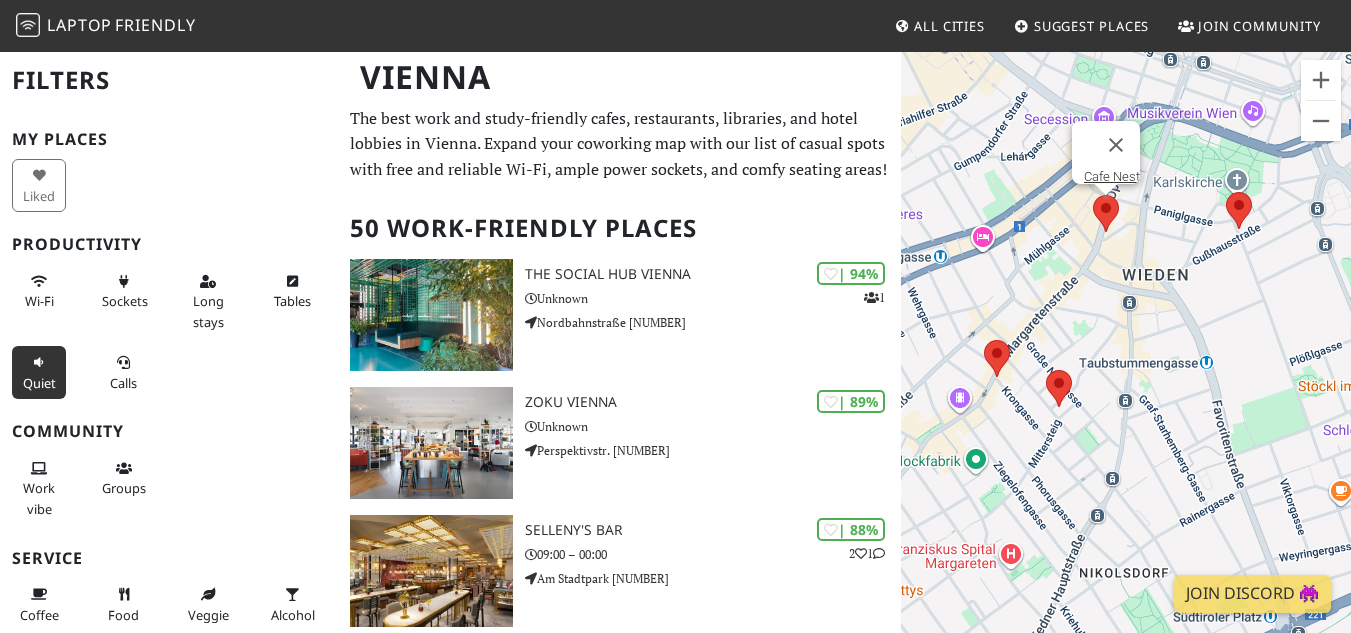 click at bounding box center [39, 363] 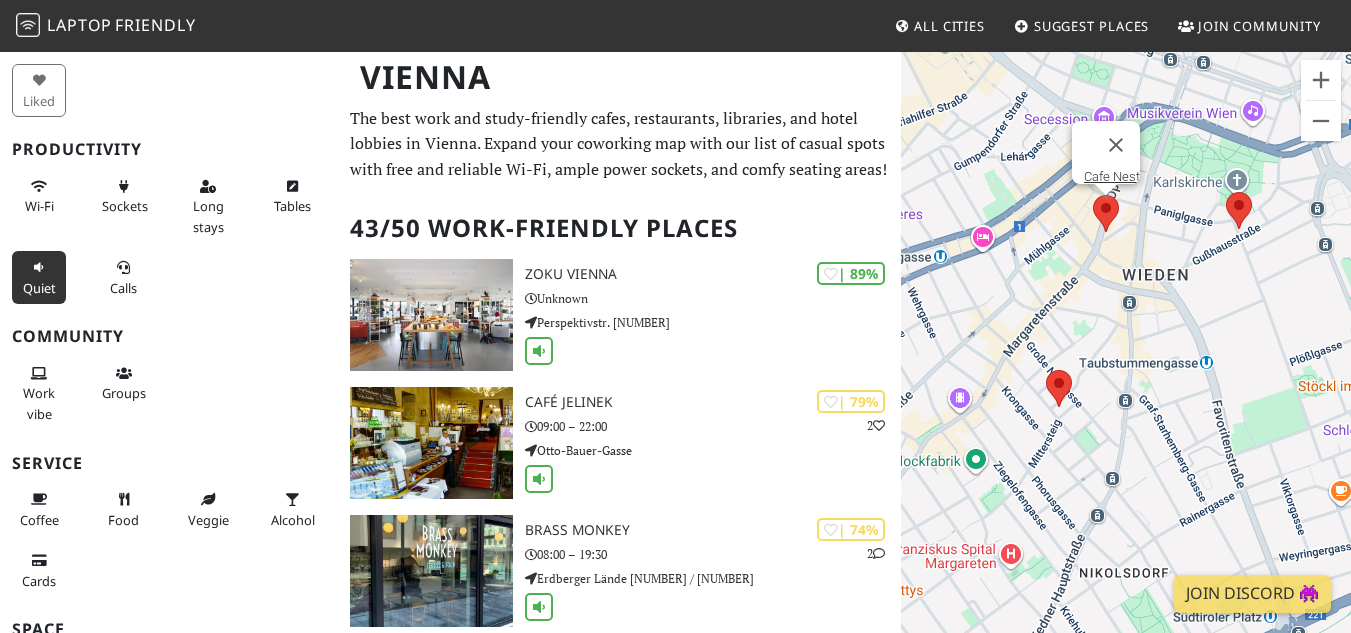 scroll, scrollTop: 101, scrollLeft: 0, axis: vertical 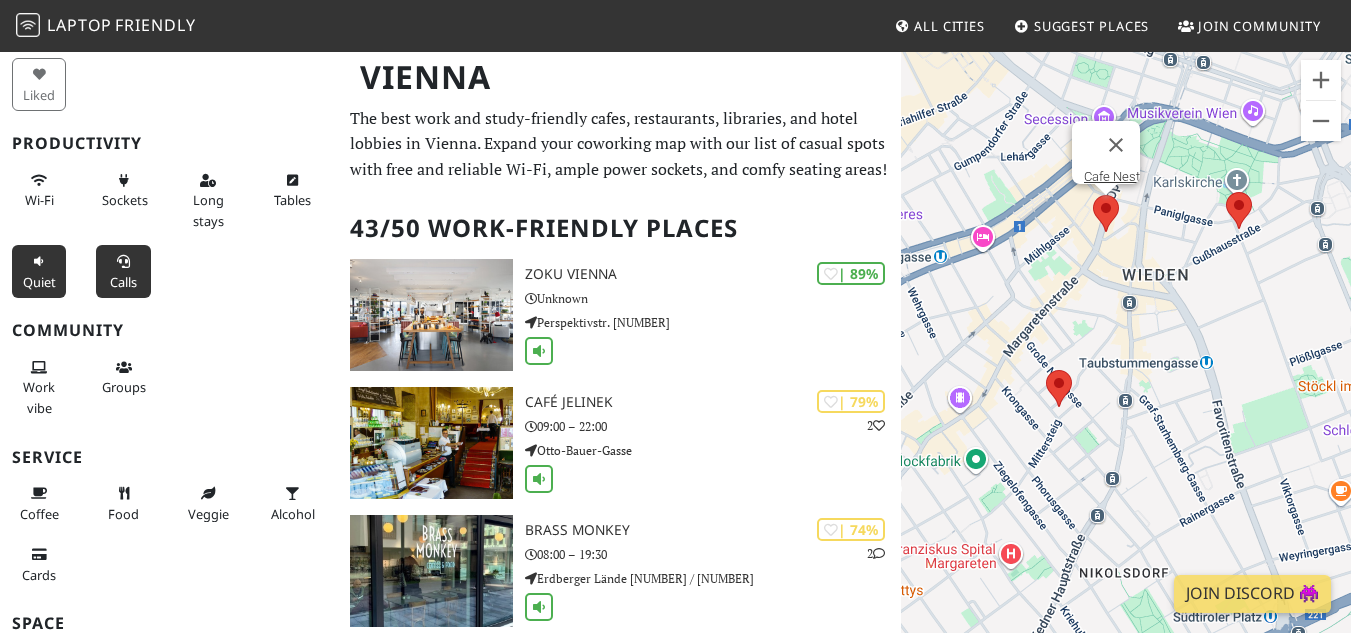 click on "Calls" at bounding box center [123, 271] 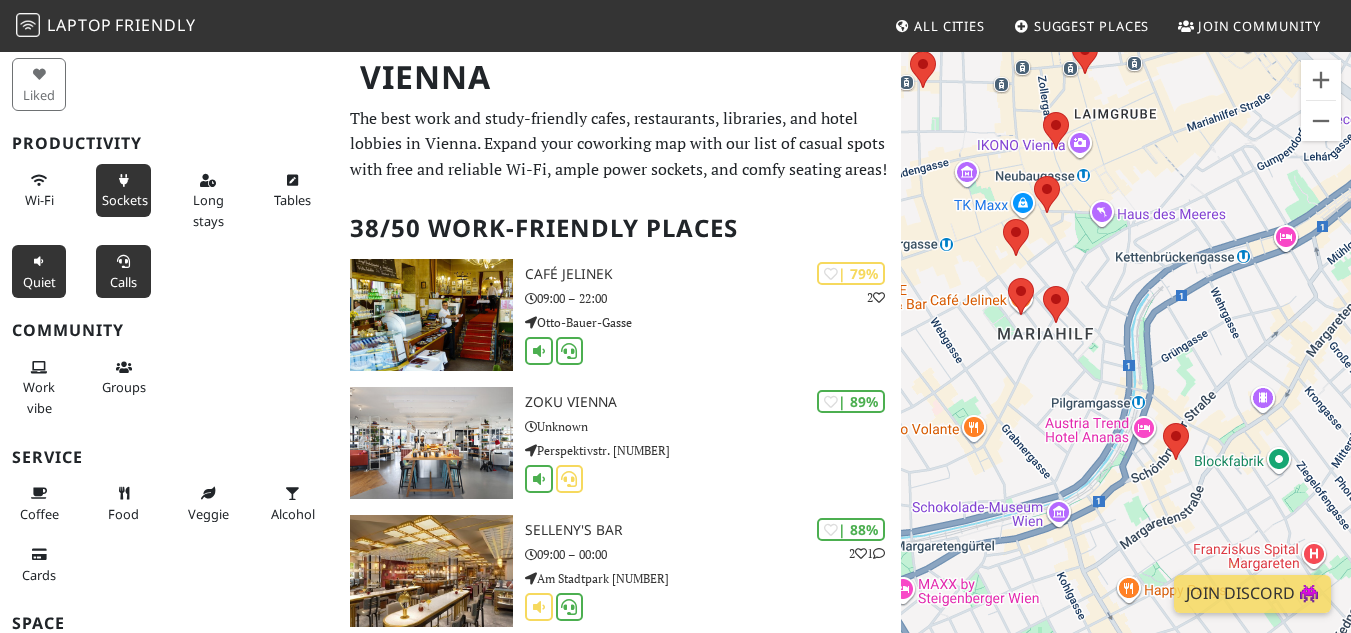 click at bounding box center [124, 181] 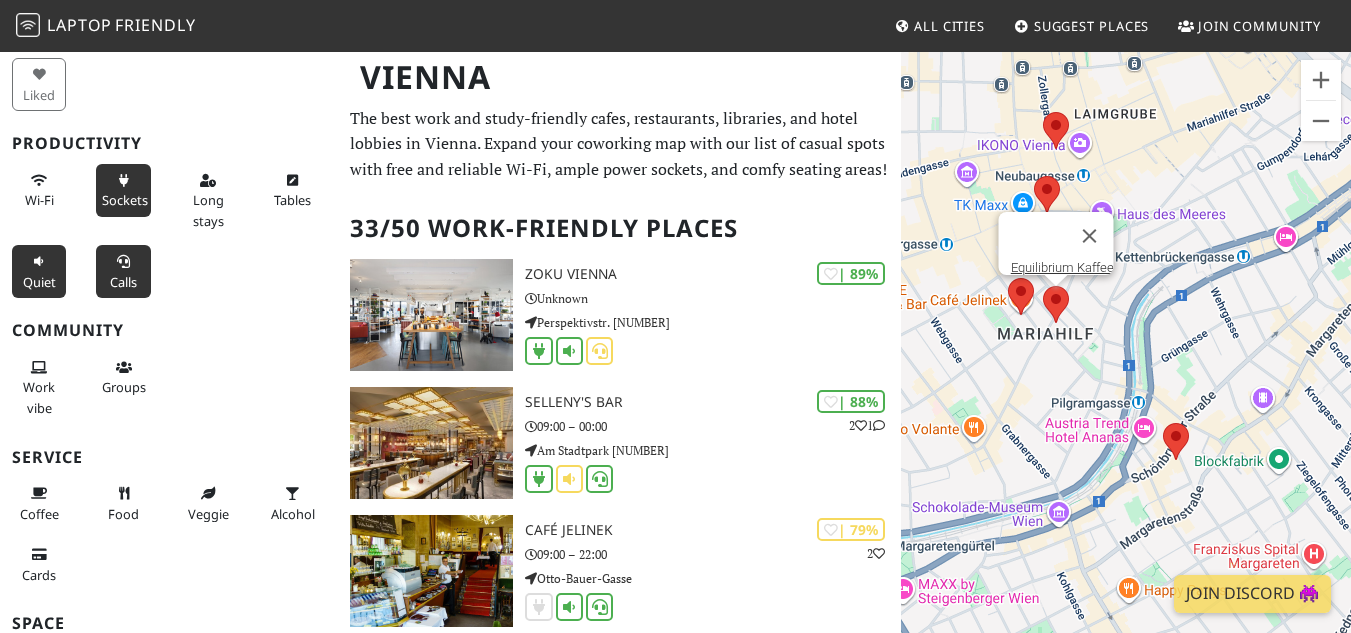 click at bounding box center [1043, 286] 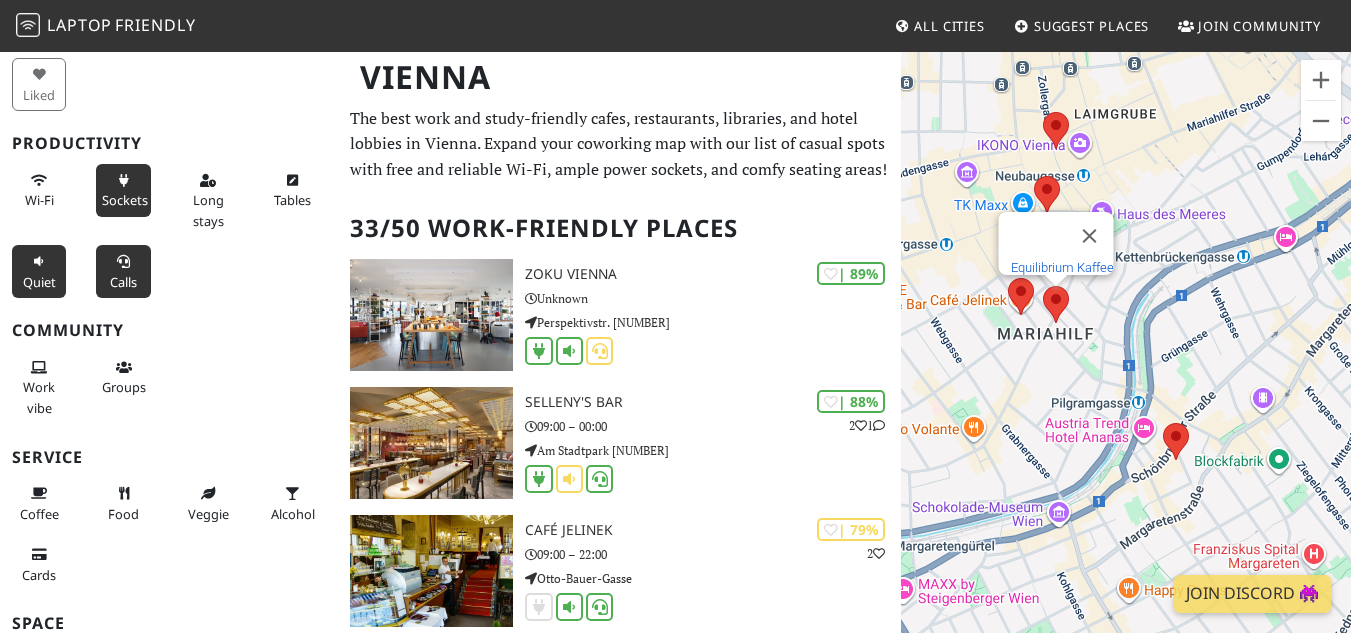 click on "Equilibrium Kaffee" at bounding box center [1061, 267] 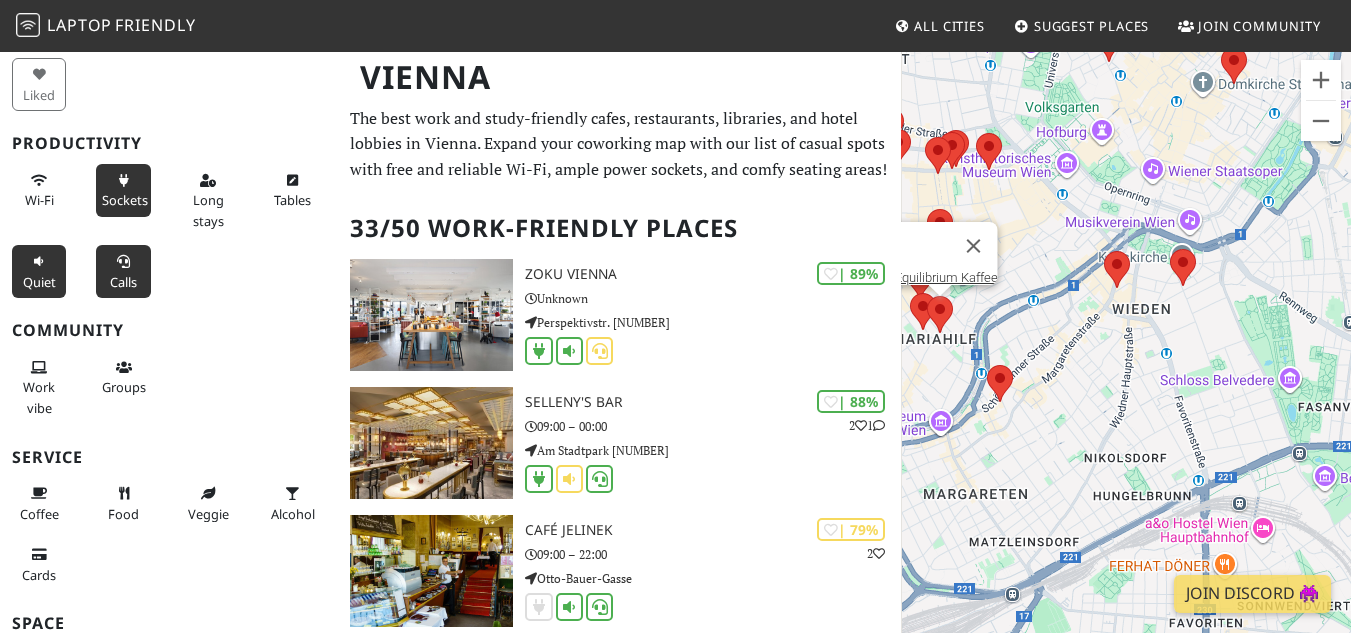 drag, startPoint x: 1027, startPoint y: 534, endPoint x: 1355, endPoint y: 220, distance: 454.07047 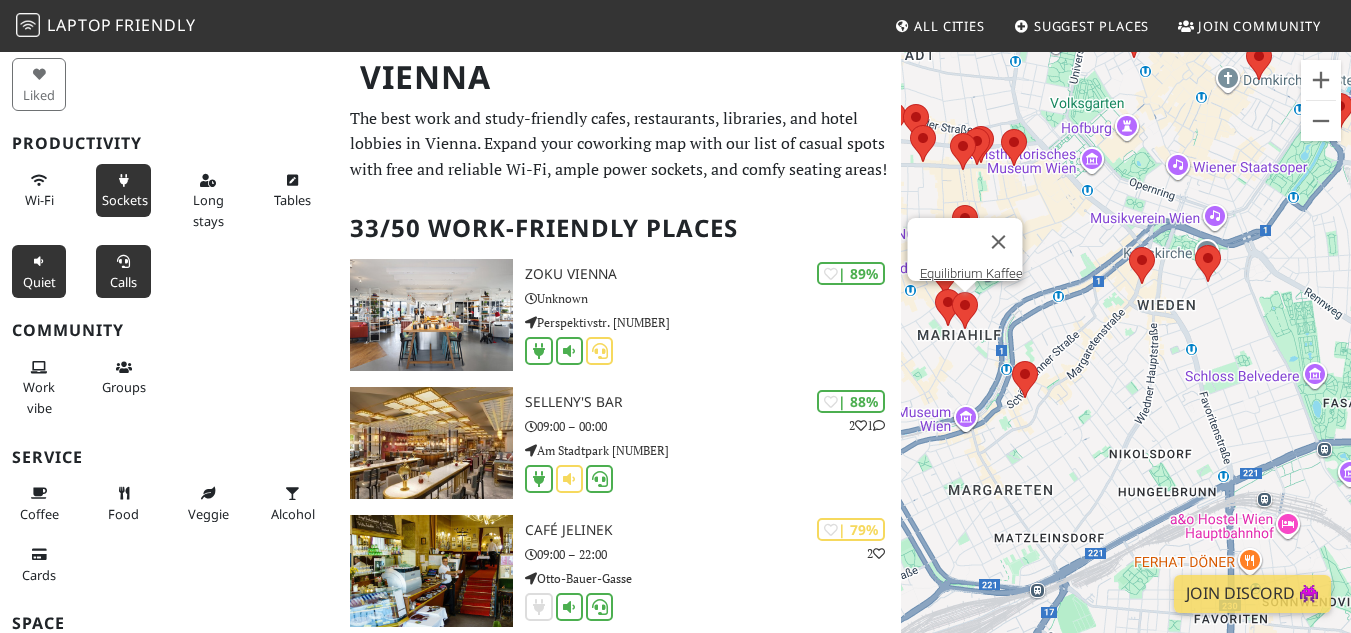 drag, startPoint x: 1123, startPoint y: 324, endPoint x: 1345, endPoint y: 307, distance: 222.64995 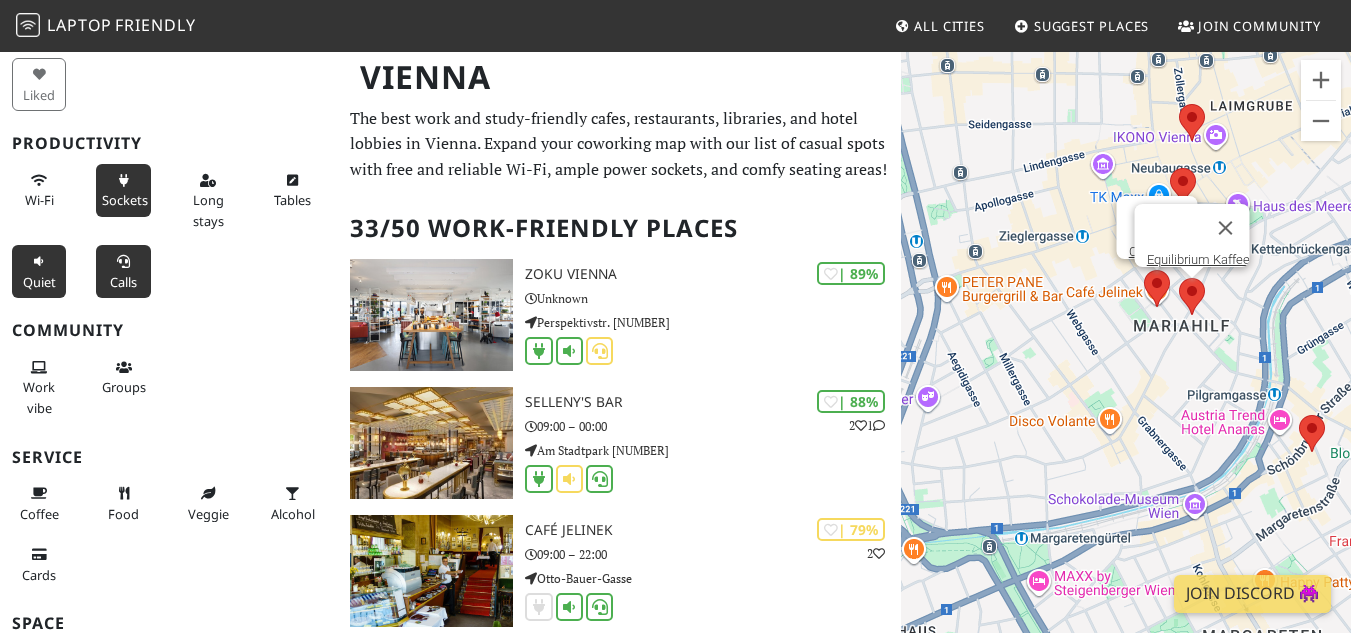 click at bounding box center (1144, 270) 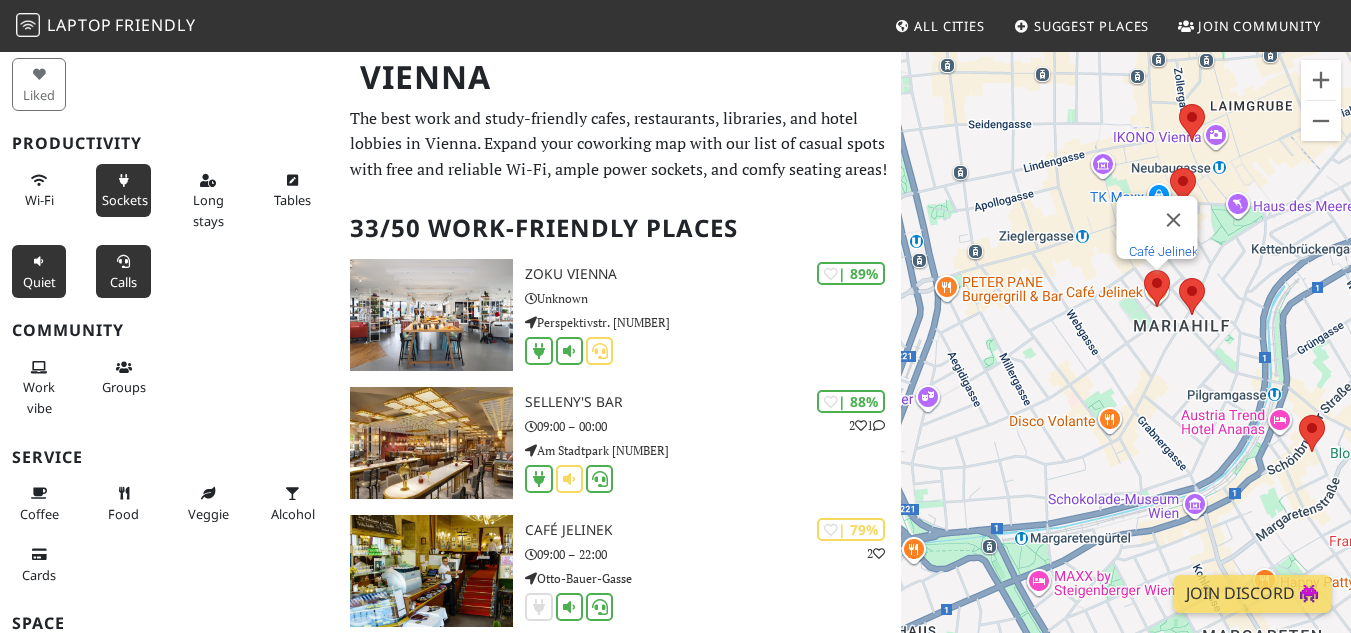 click on "Café Jelinek" at bounding box center [1162, 251] 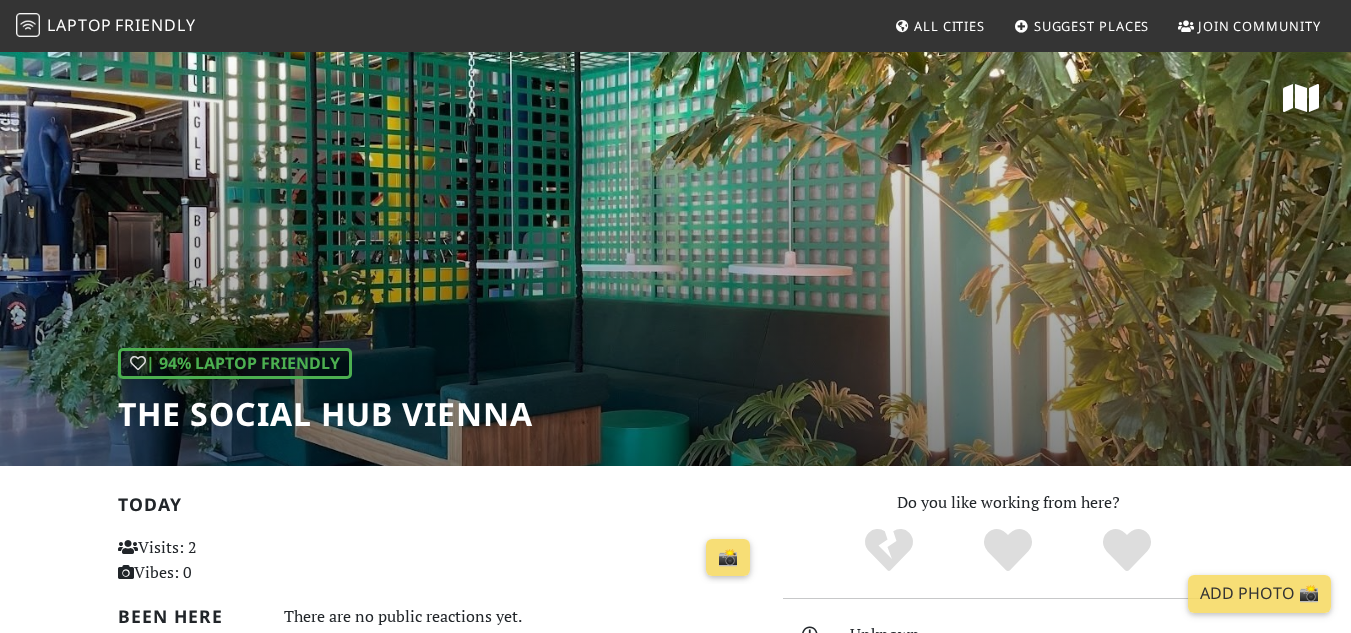 scroll, scrollTop: 0, scrollLeft: 0, axis: both 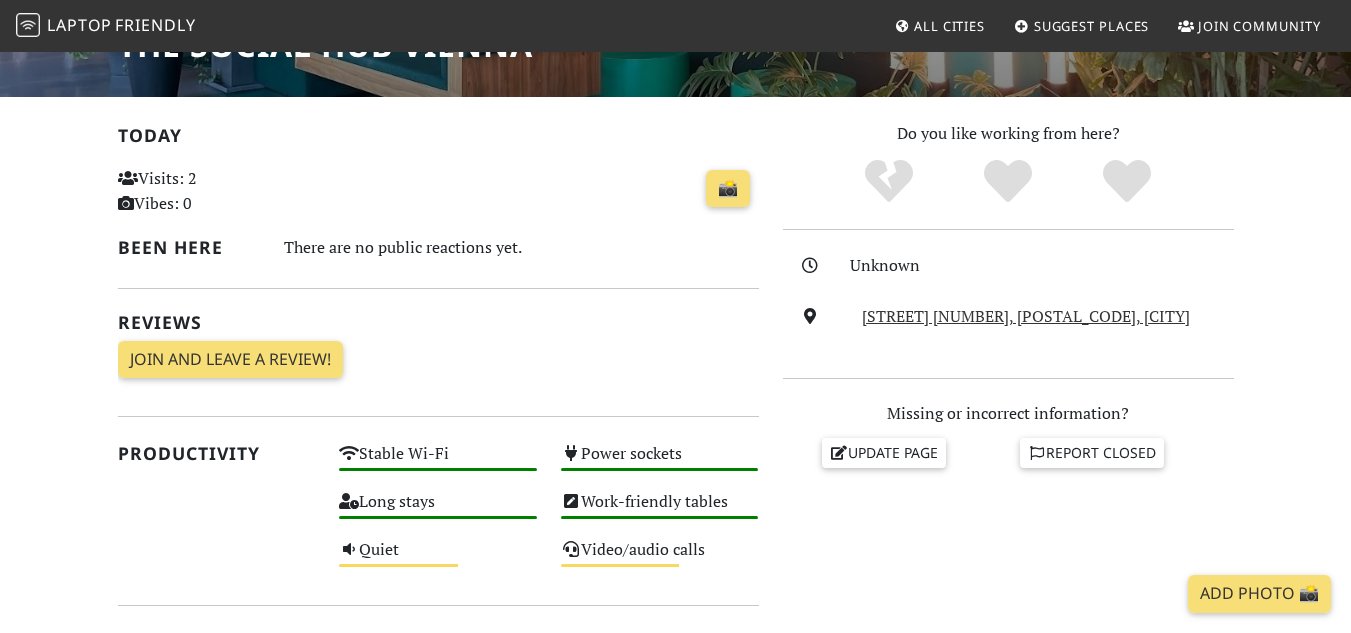 click on "[STREET] [NUMBER], [POSTAL_CODE], [CITY]" at bounding box center [1048, 317] 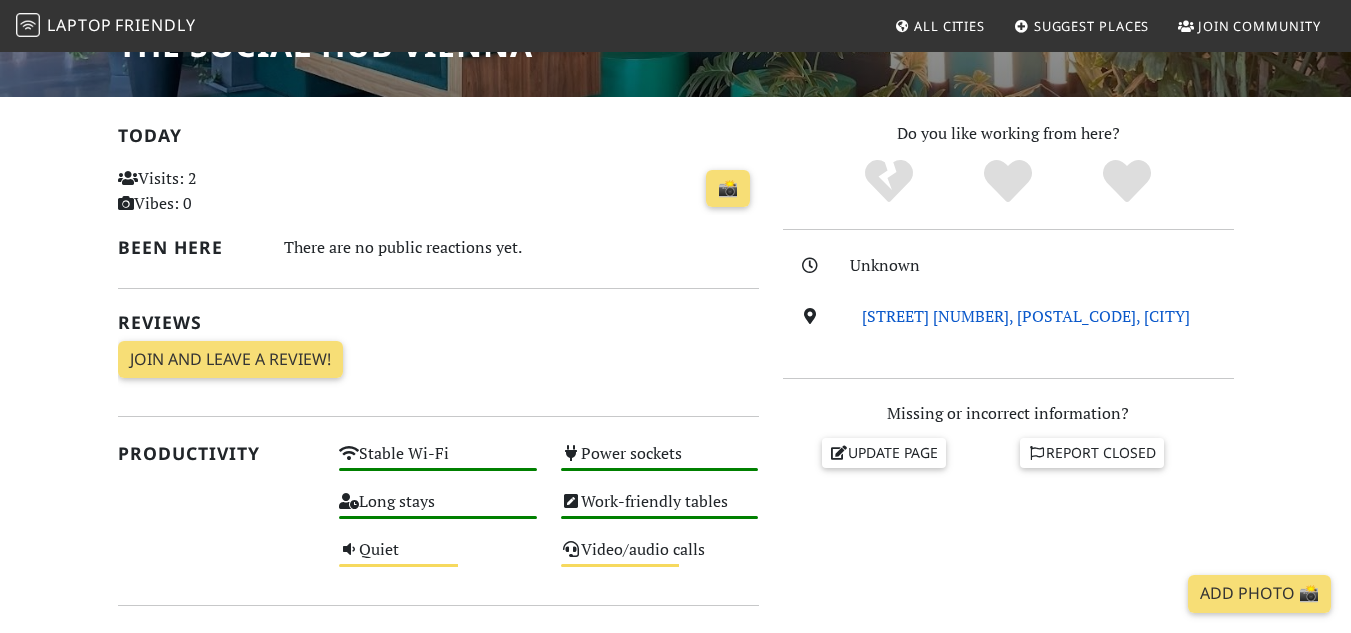 click on "Nordbahnstraße 47, 1020, Vienna" at bounding box center (1026, 316) 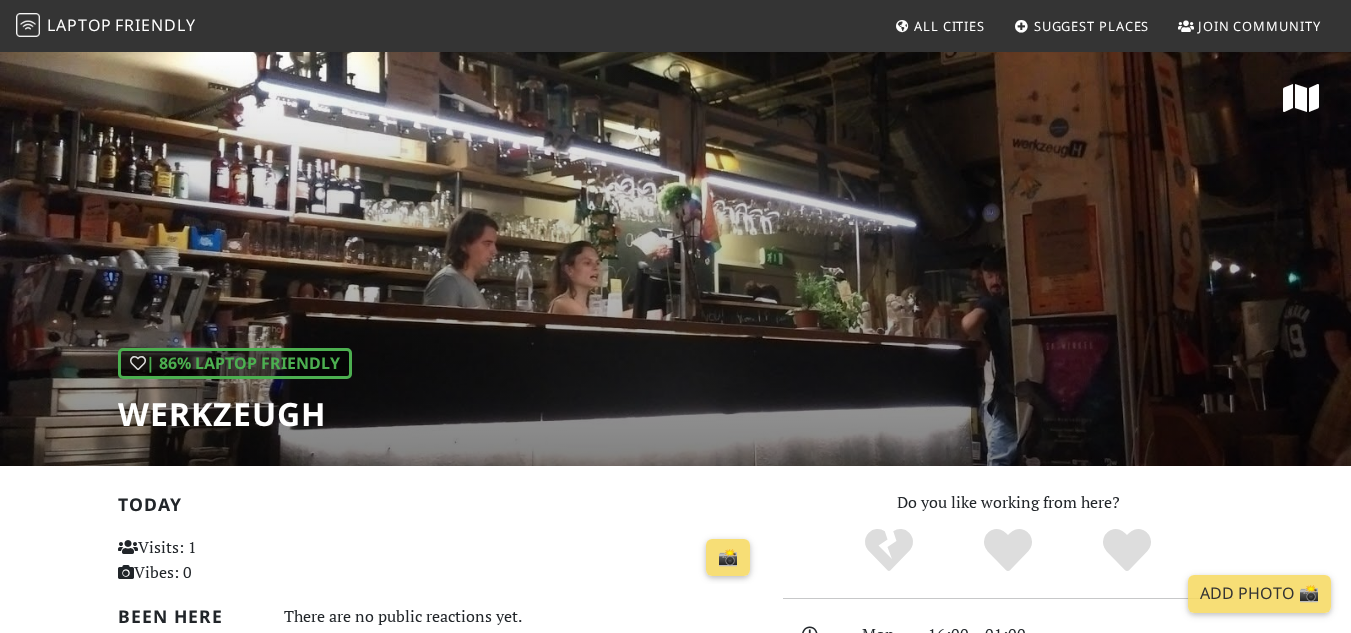 scroll, scrollTop: 0, scrollLeft: 0, axis: both 